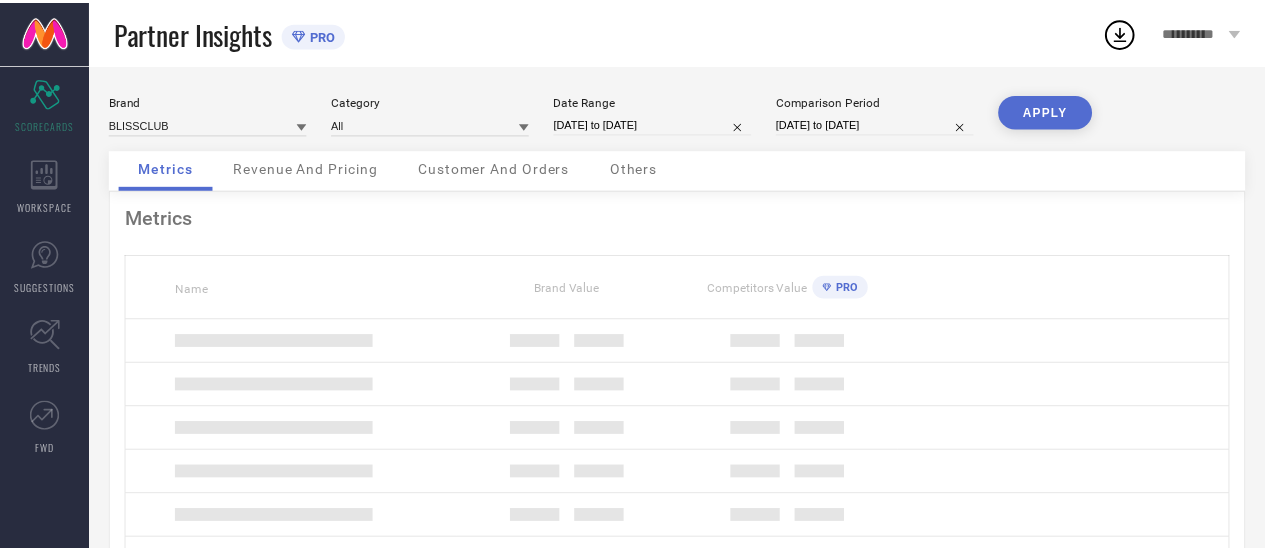 scroll, scrollTop: 0, scrollLeft: 0, axis: both 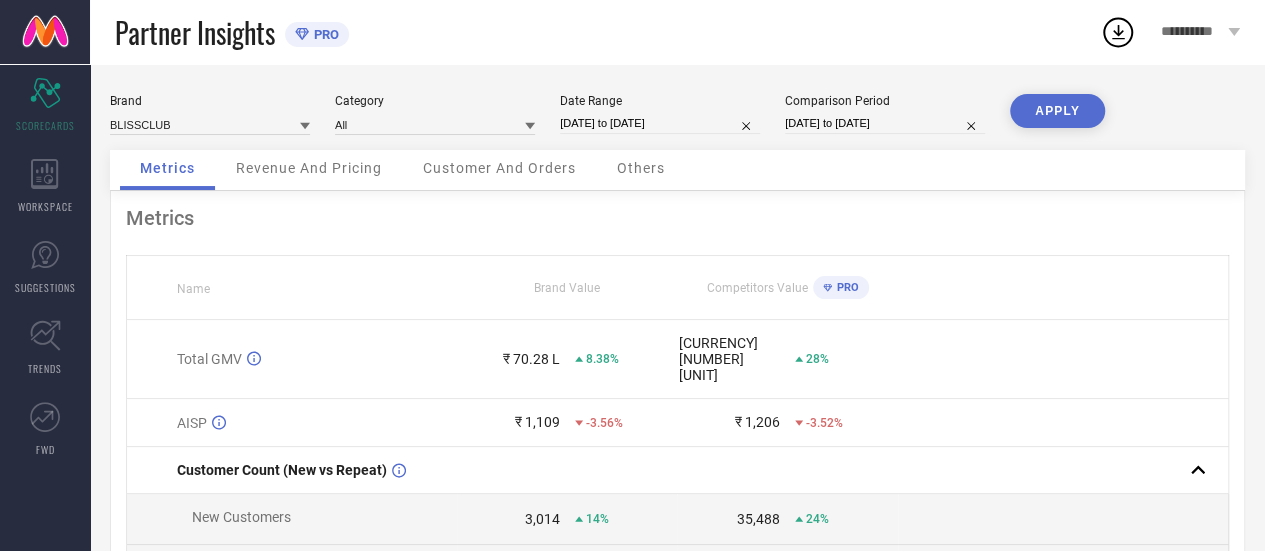 select on "6" 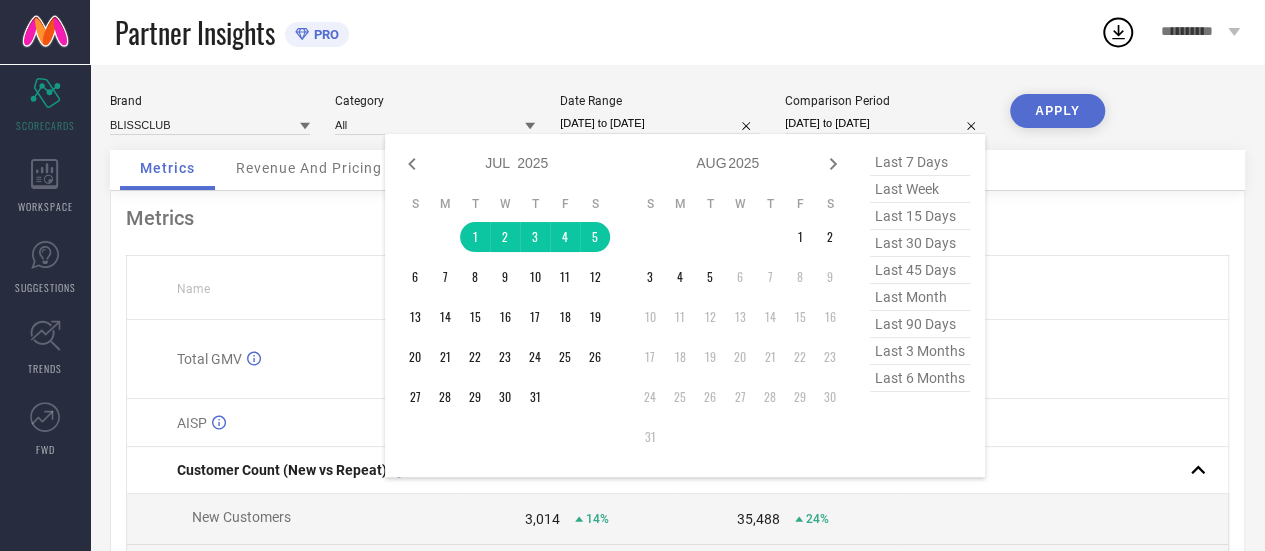 click on "[DATE] to [DATE]" at bounding box center [885, 123] 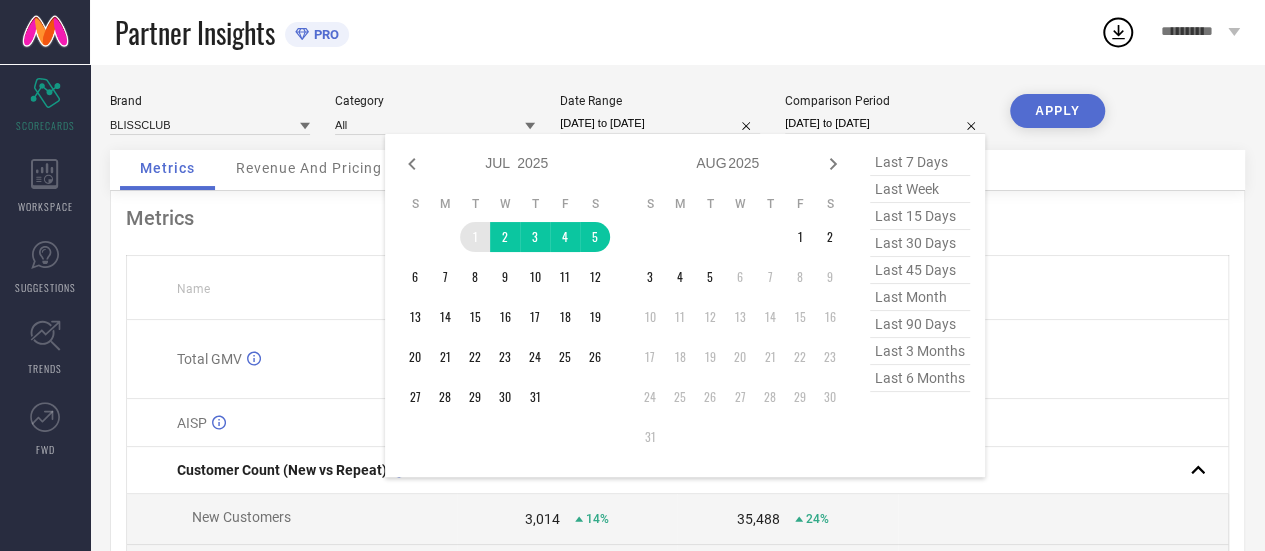 type on "After 01-07-2025" 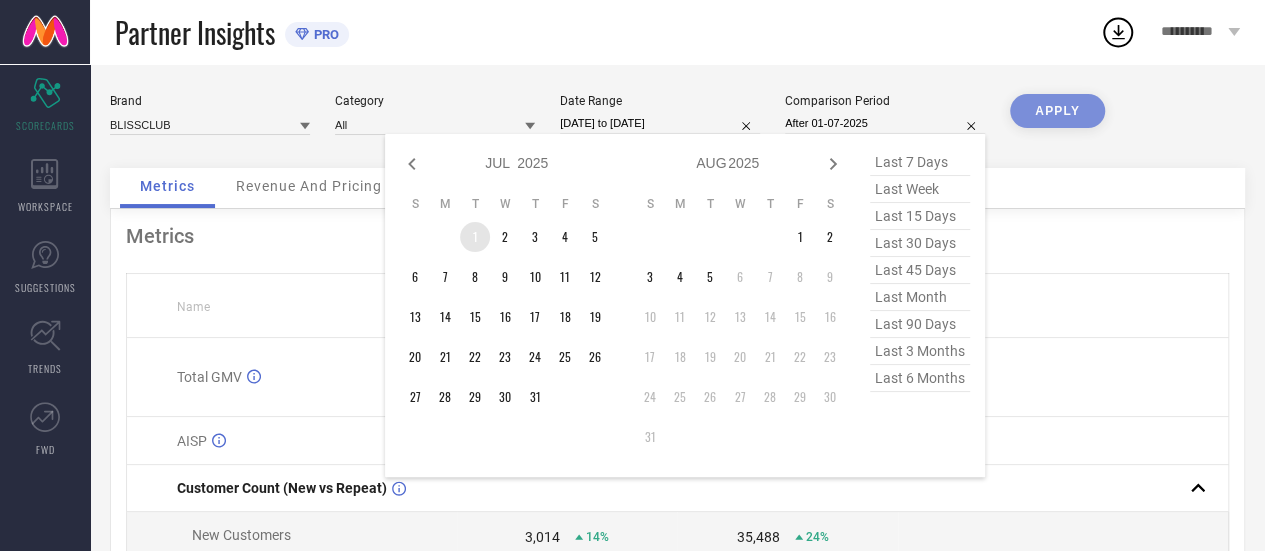click on "1" at bounding box center [475, 237] 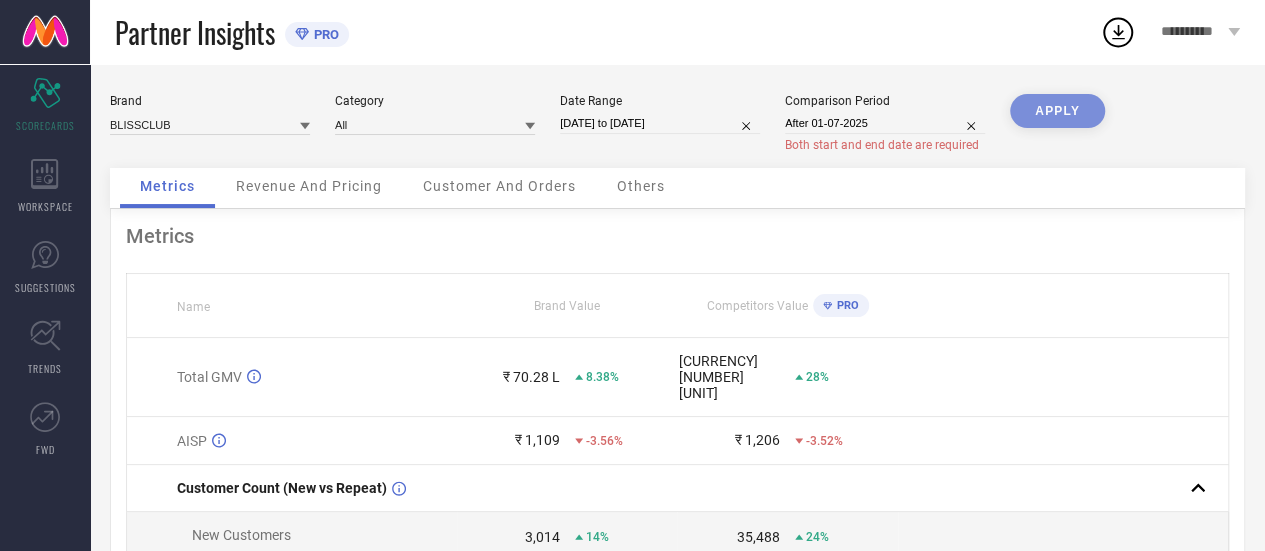 click at bounding box center [1063, 377] 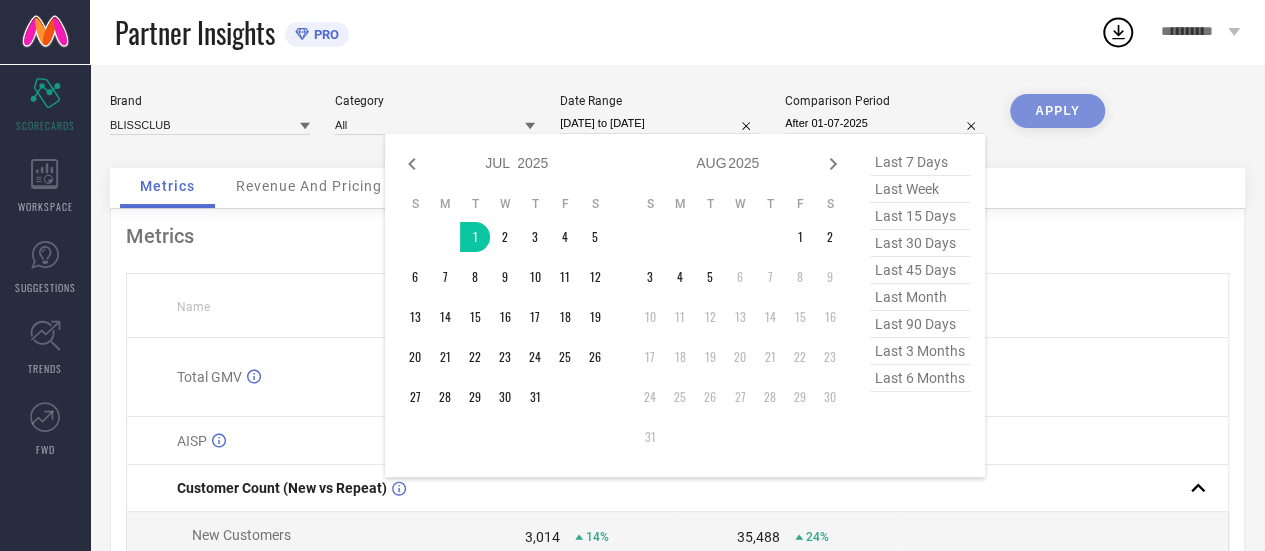 click on "After 01-07-2025" at bounding box center [885, 123] 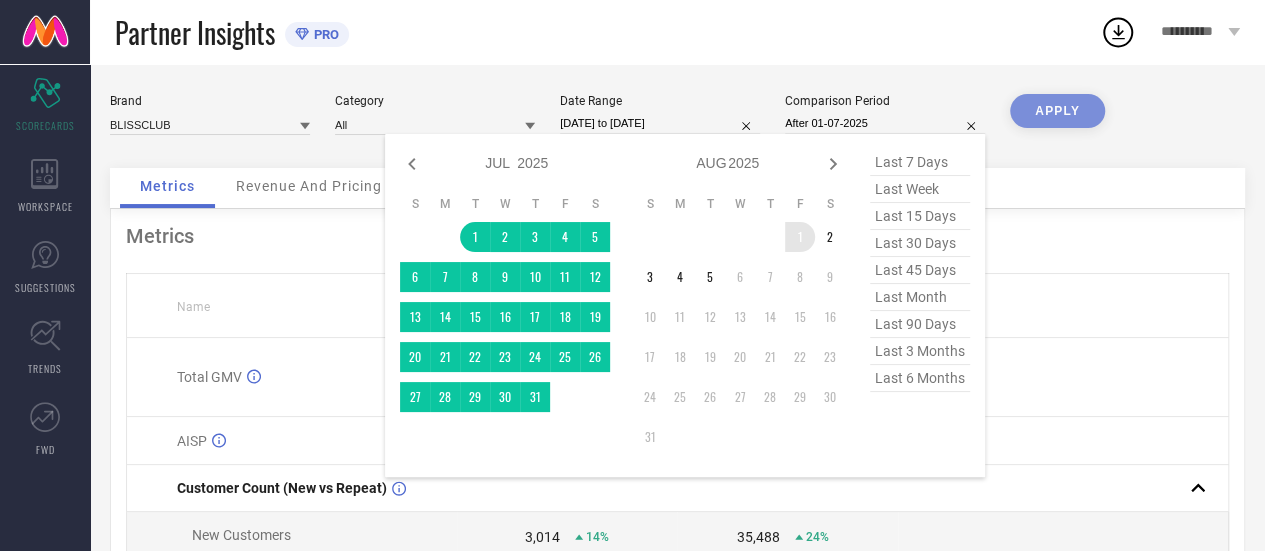 type on "[DATE] to [DATE]" 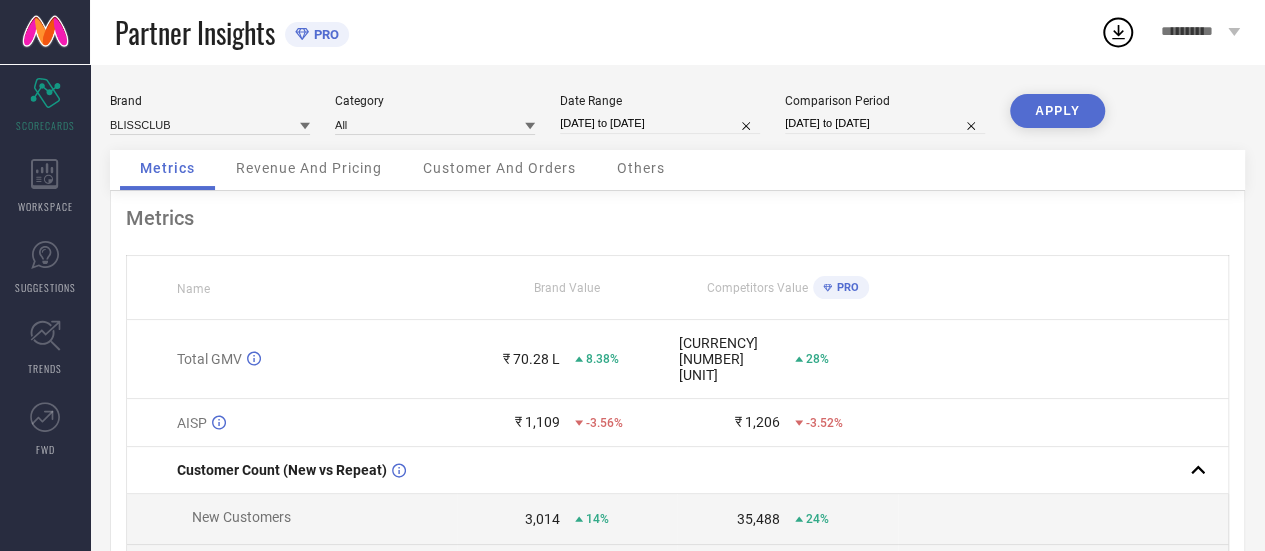 select on "6" 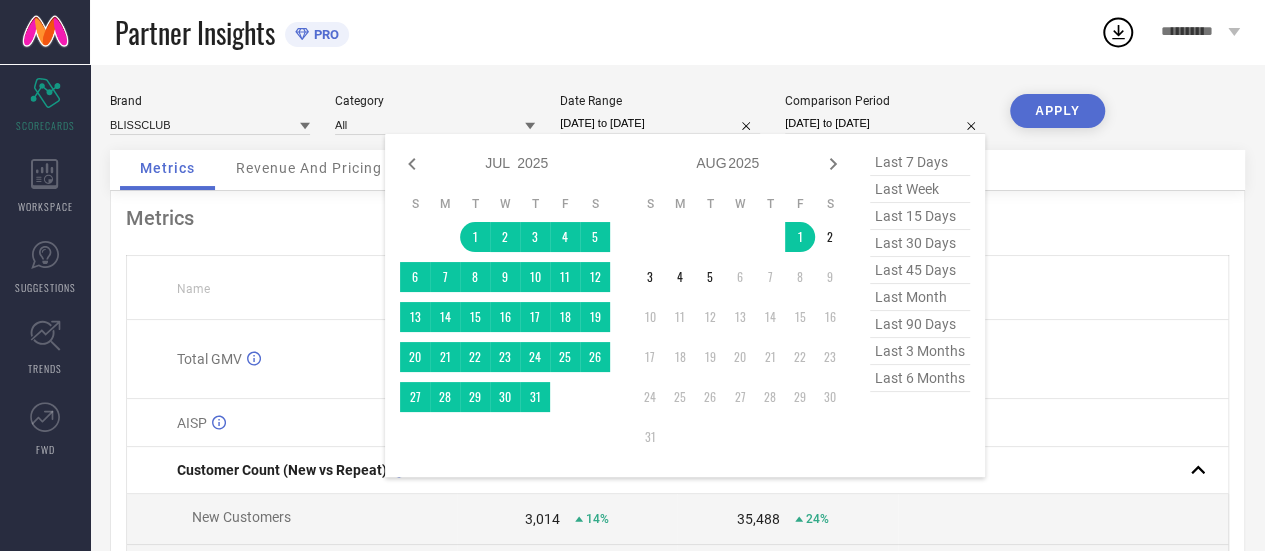 click on "[DATE] to [DATE]" at bounding box center [885, 123] 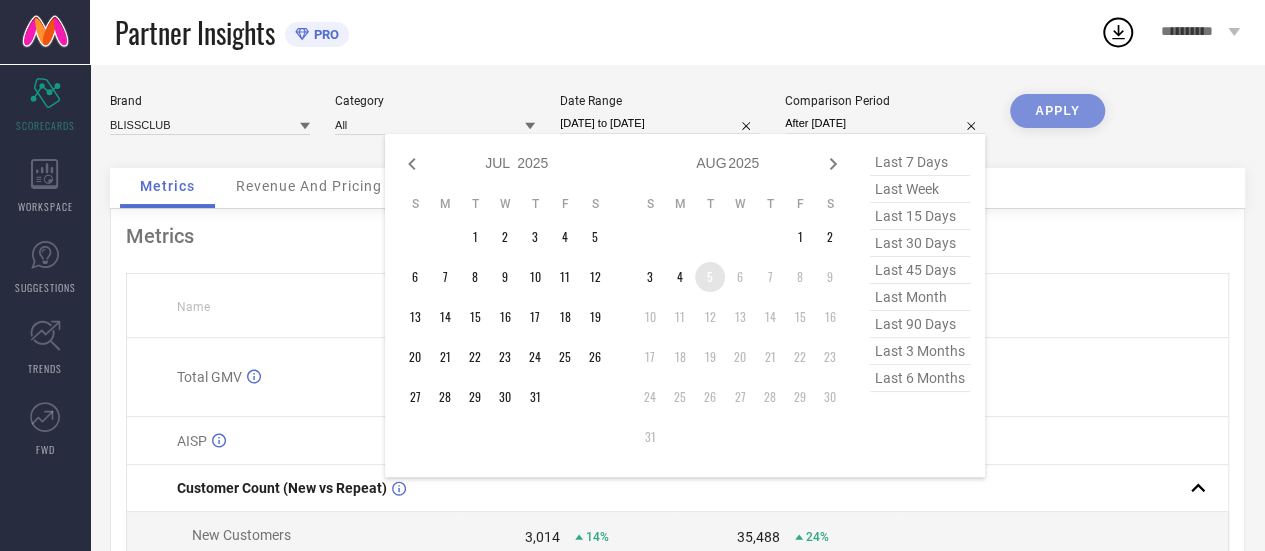 click on "5" at bounding box center [710, 277] 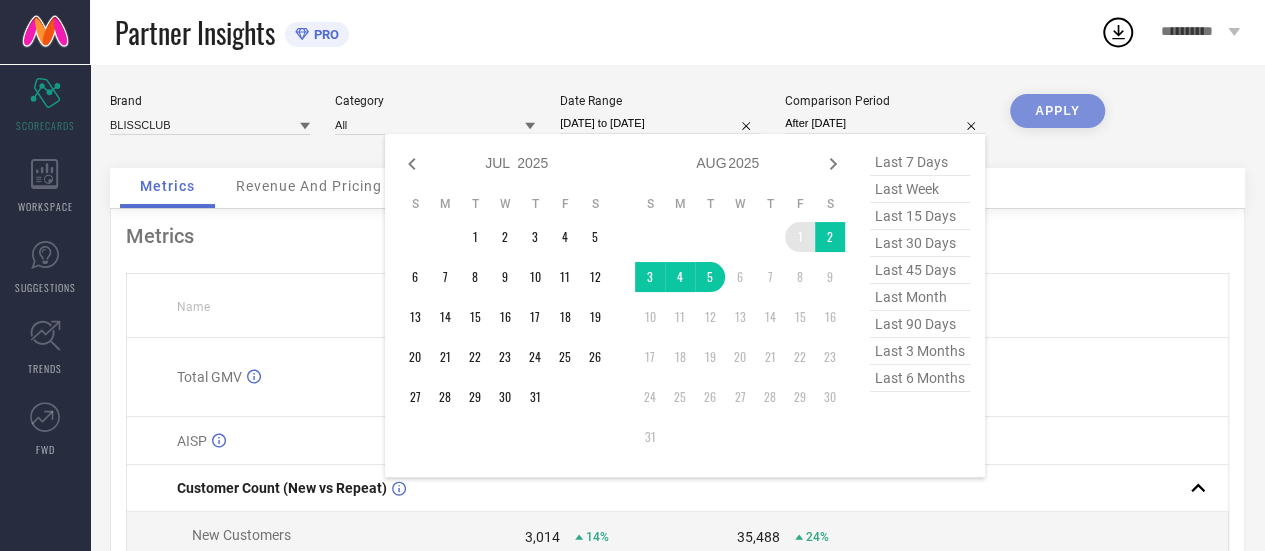 type on "[DATE] to [DATE]" 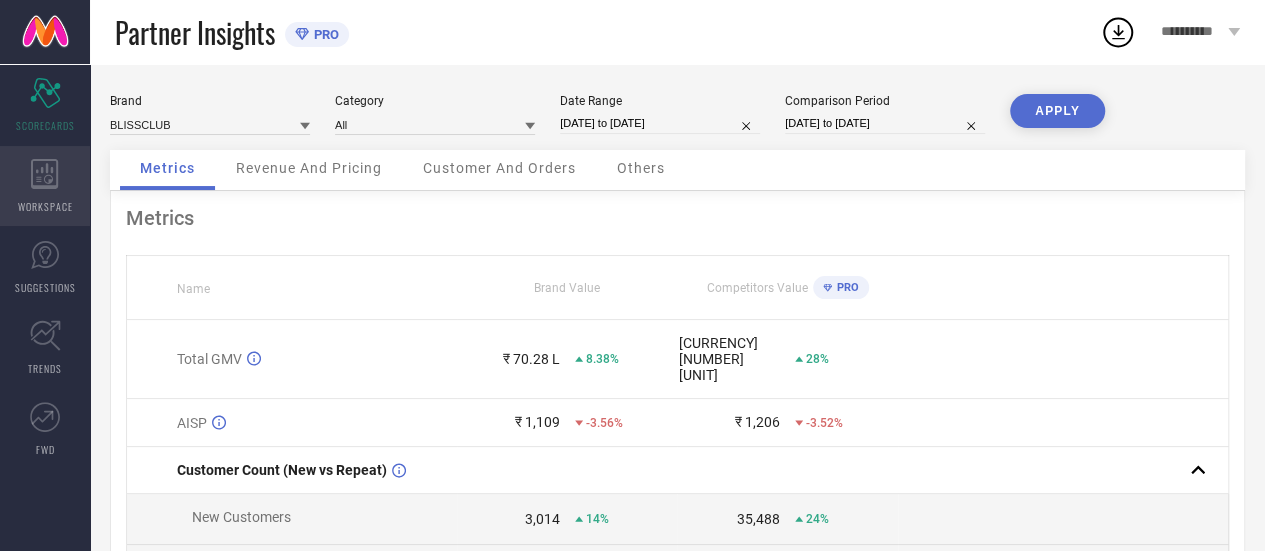 click on "WORKSPACE" at bounding box center (45, 186) 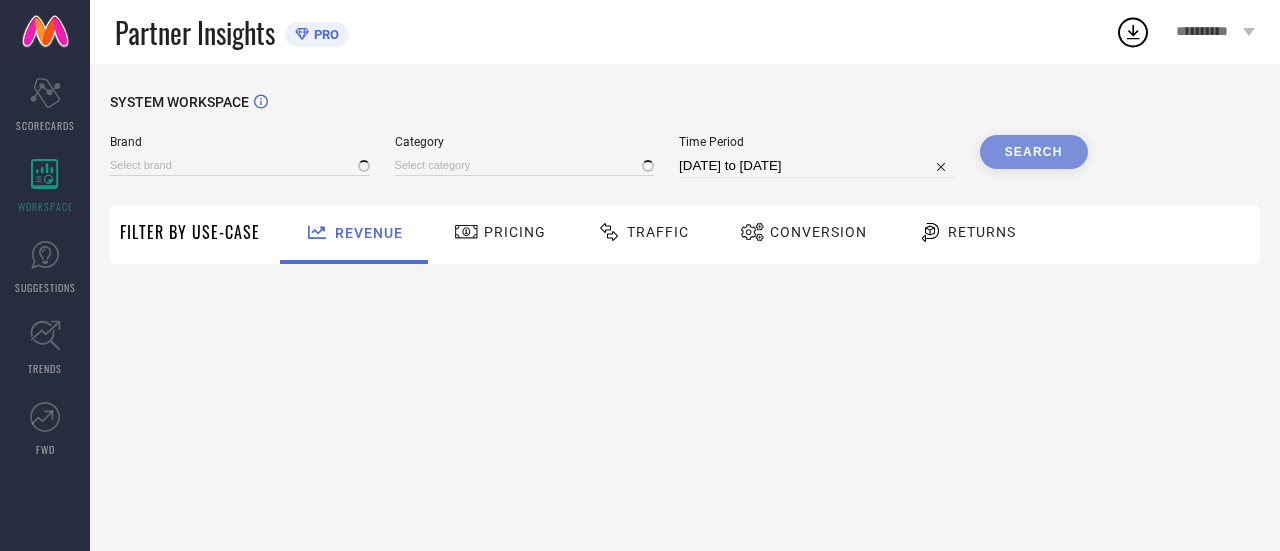 type on "BLISSCLUB" 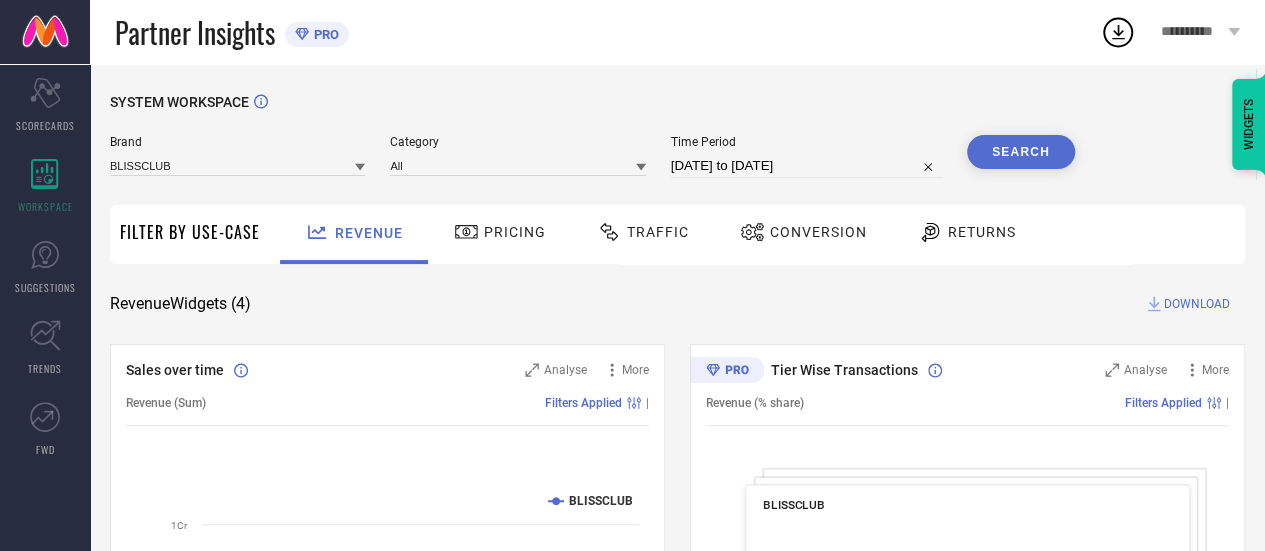 click 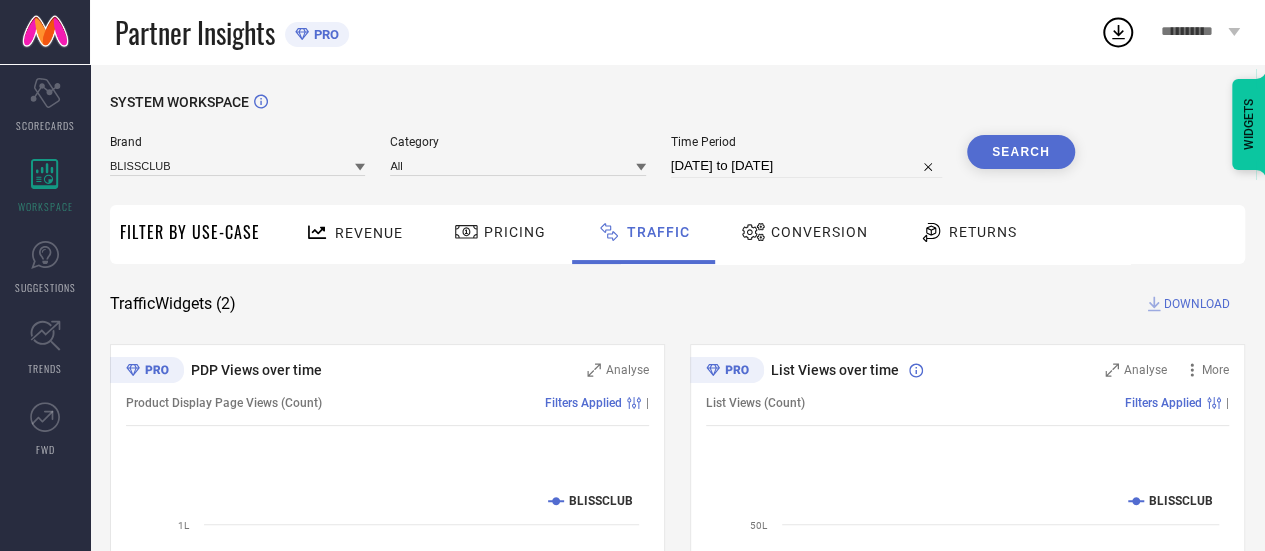 click on "Time Period [DATE] to [DATE]" at bounding box center (806, 156) 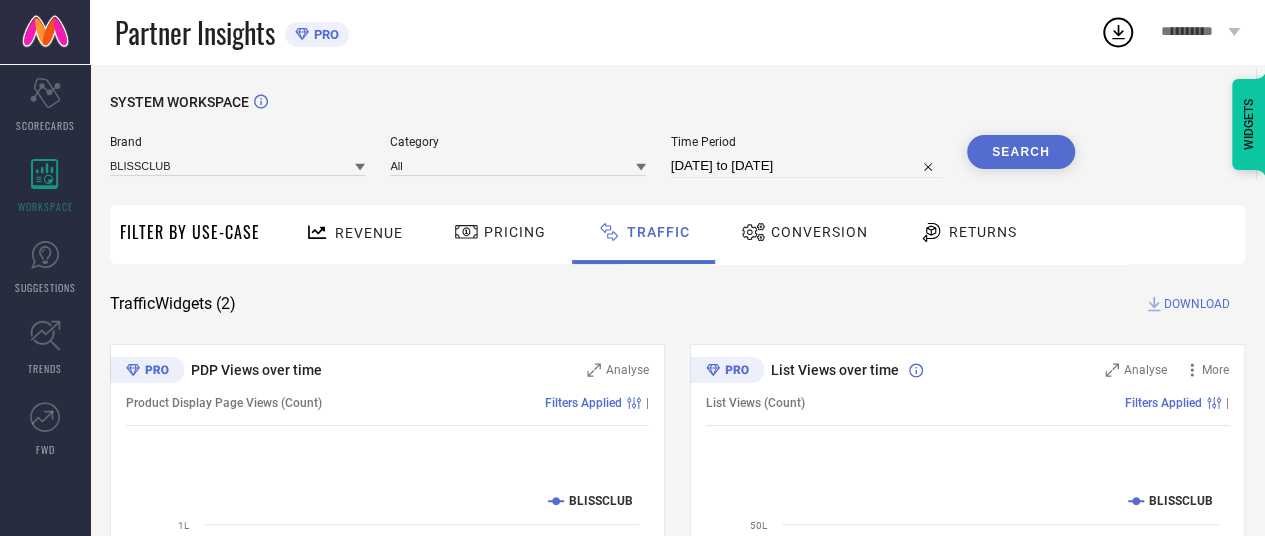 select on "6" 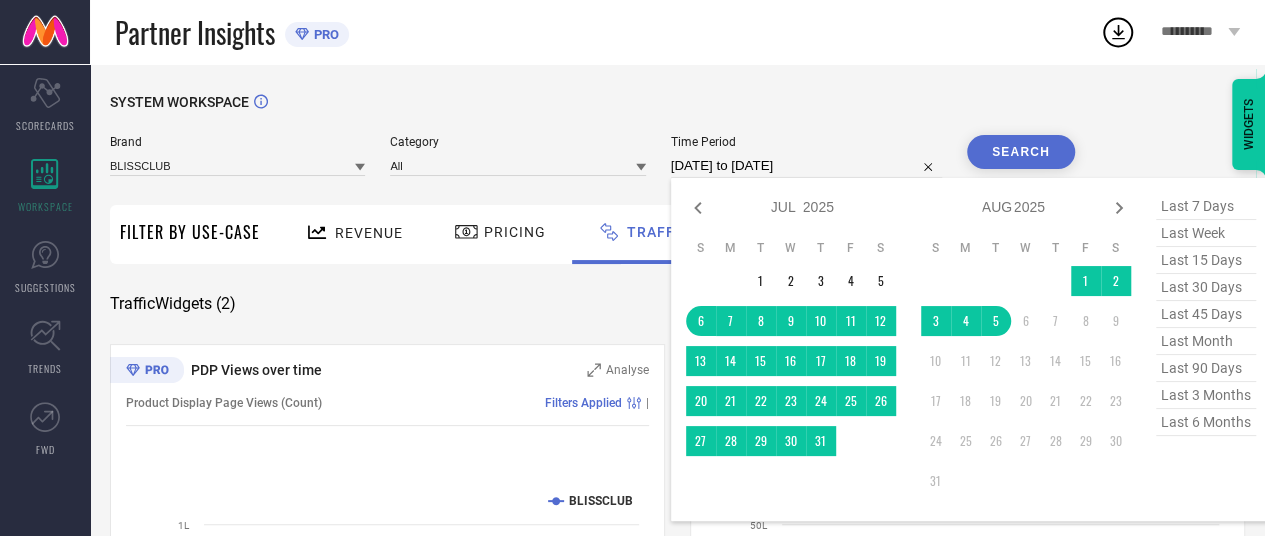 click on "[DATE] to [DATE]" at bounding box center (806, 166) 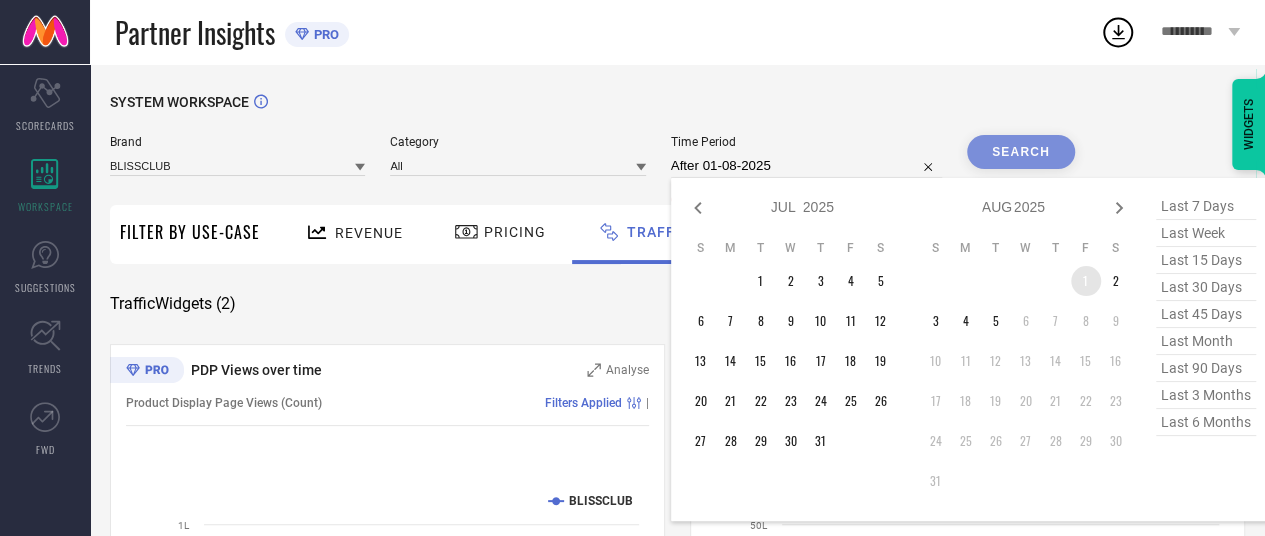 click on "1" at bounding box center (1086, 281) 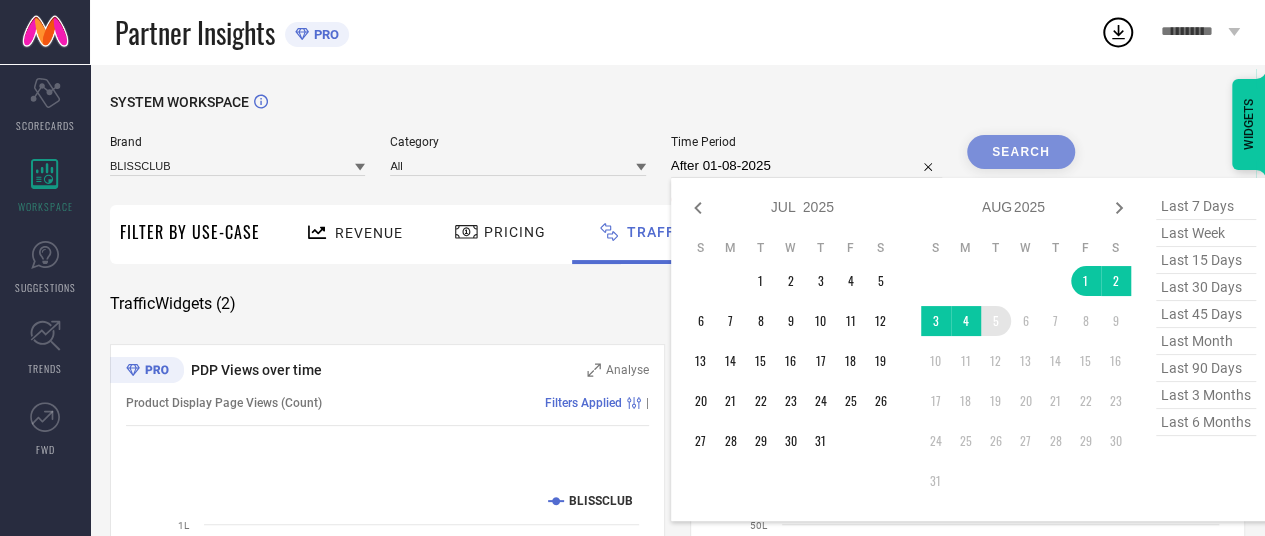 type on "[DATE] to [DATE]" 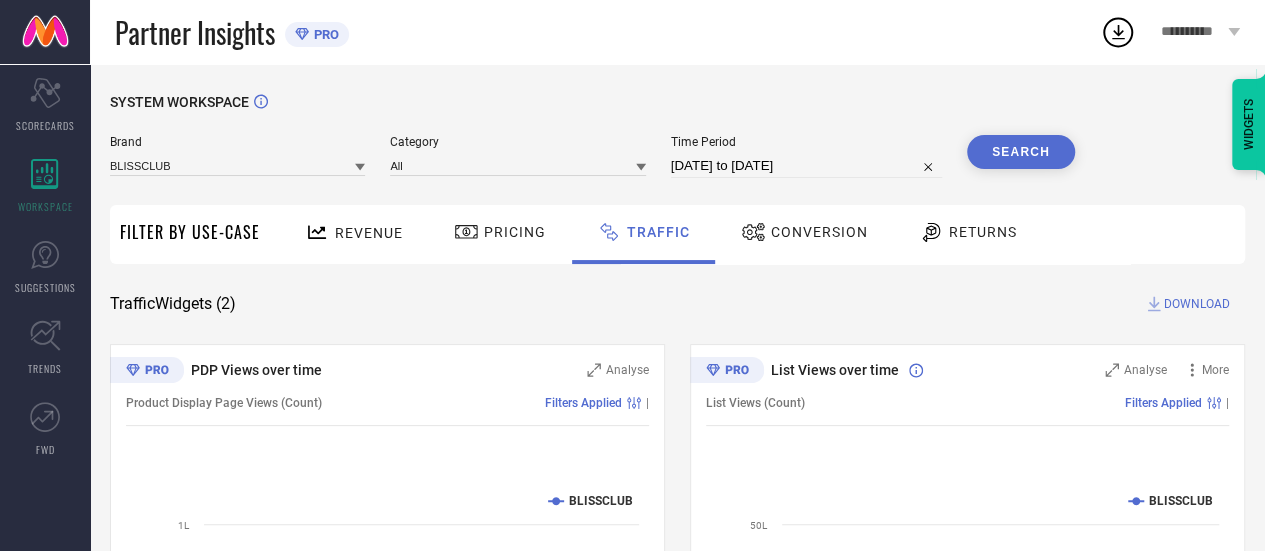 click on "Search" at bounding box center (1021, 152) 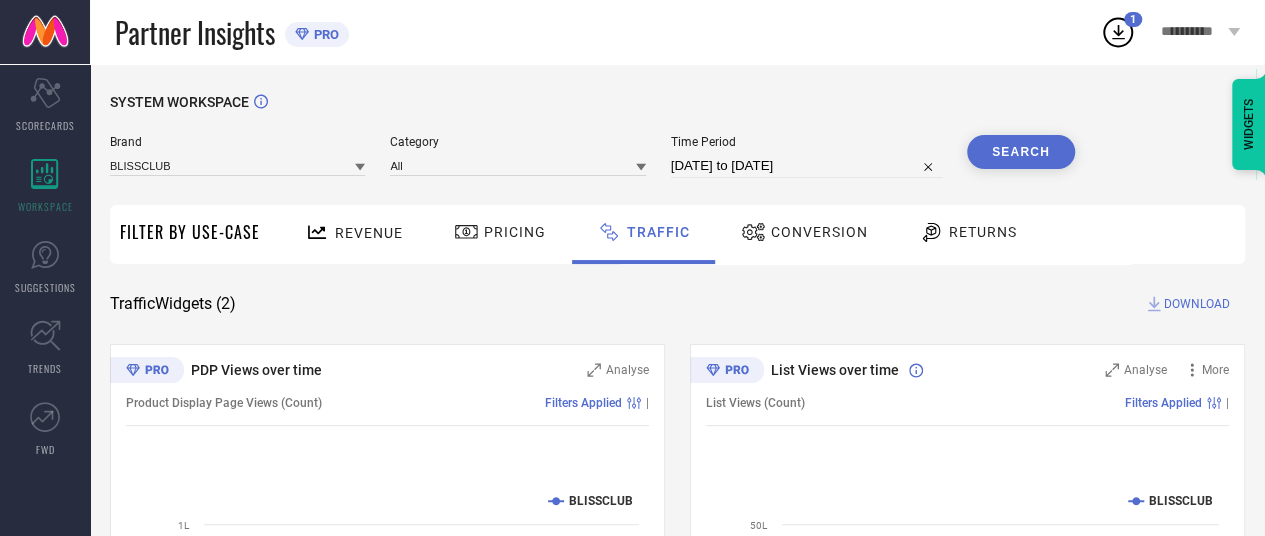 select on "7" 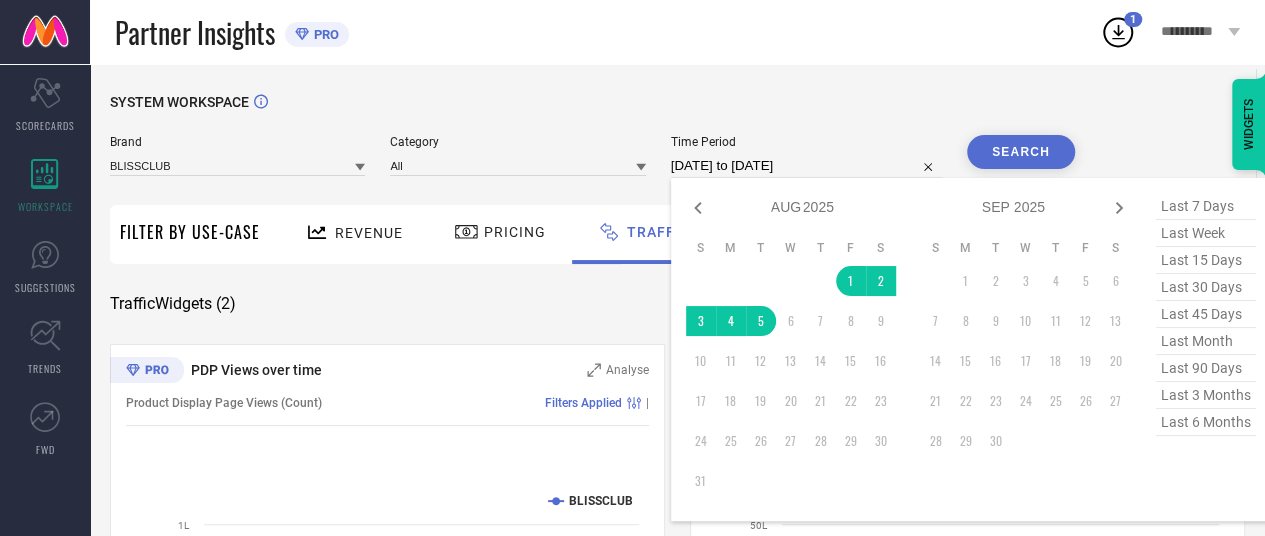 click on "[DATE] to [DATE]" at bounding box center (806, 166) 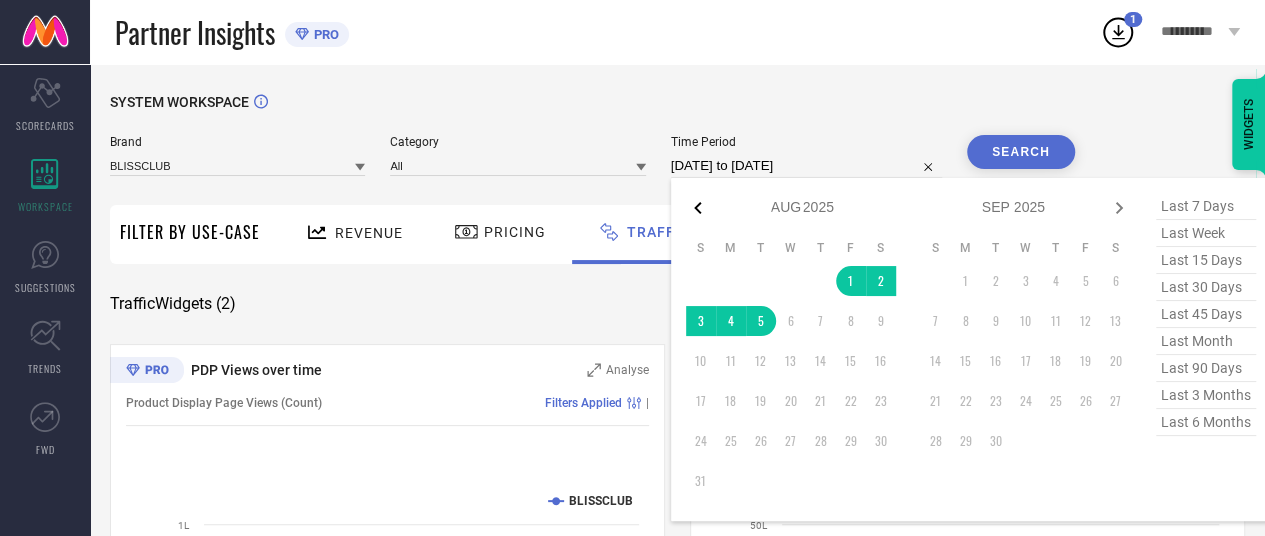 click 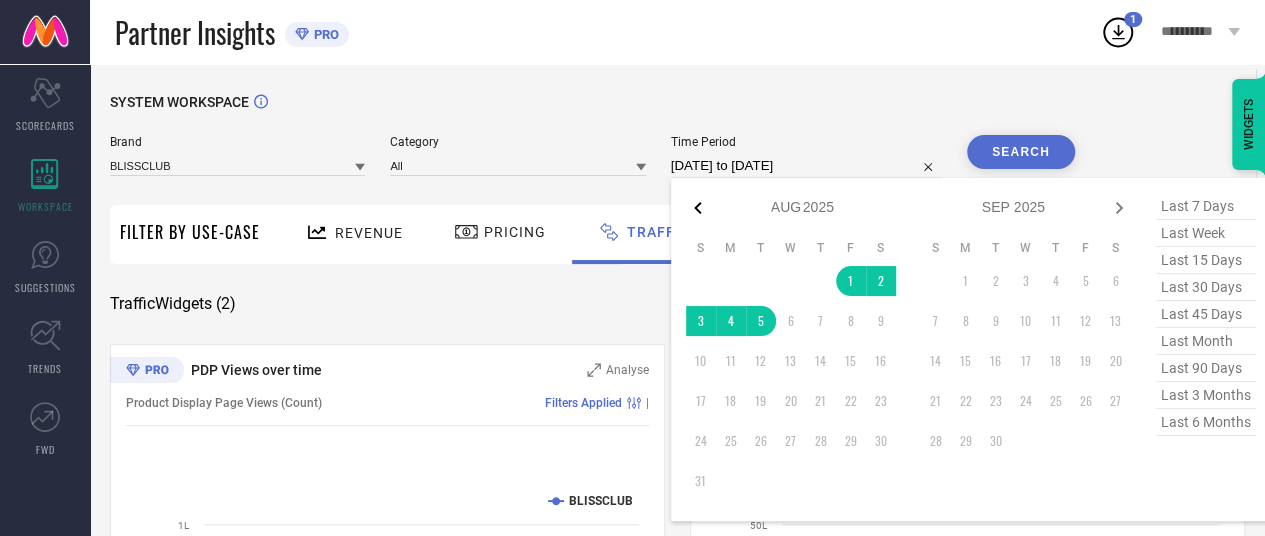 select on "6" 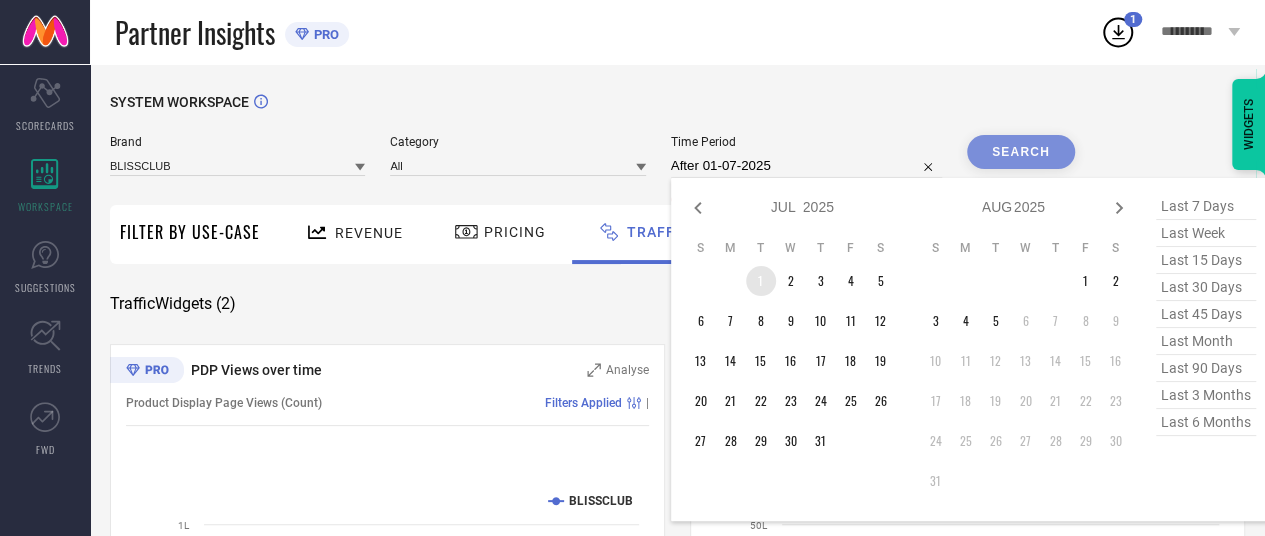 click on "1" at bounding box center (761, 281) 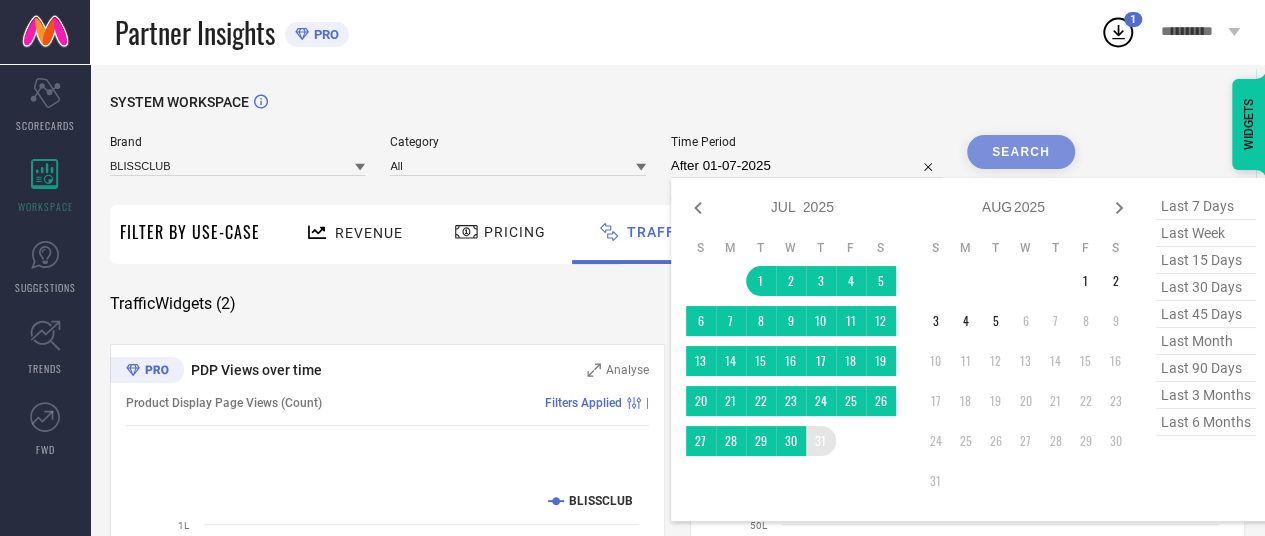 type on "01-07-2025 to 31-07-2025" 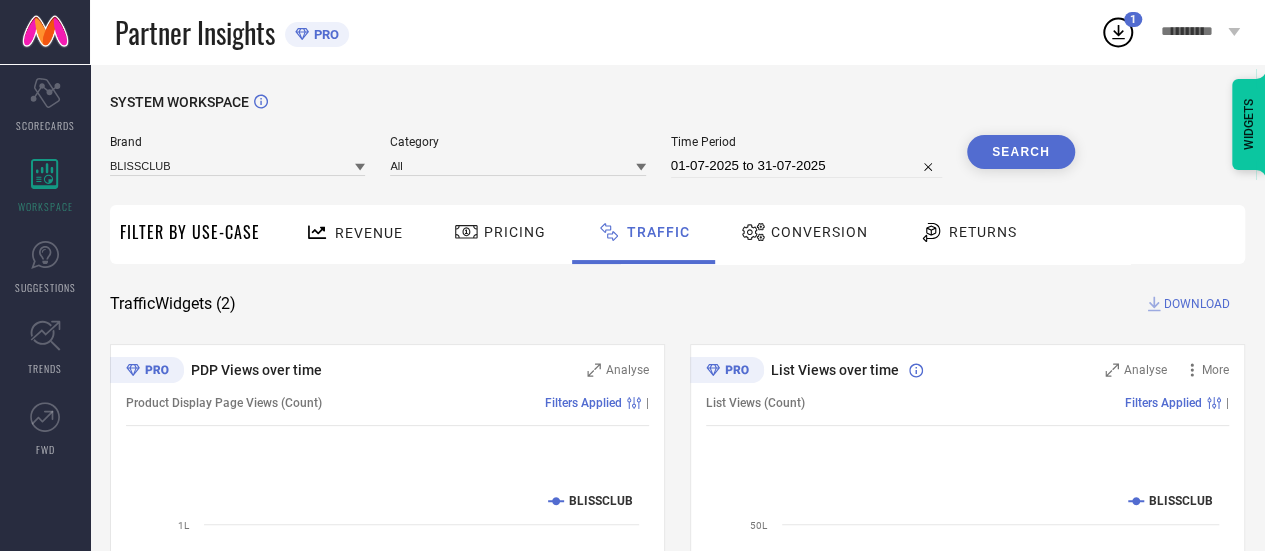 click on "Search" at bounding box center (1021, 152) 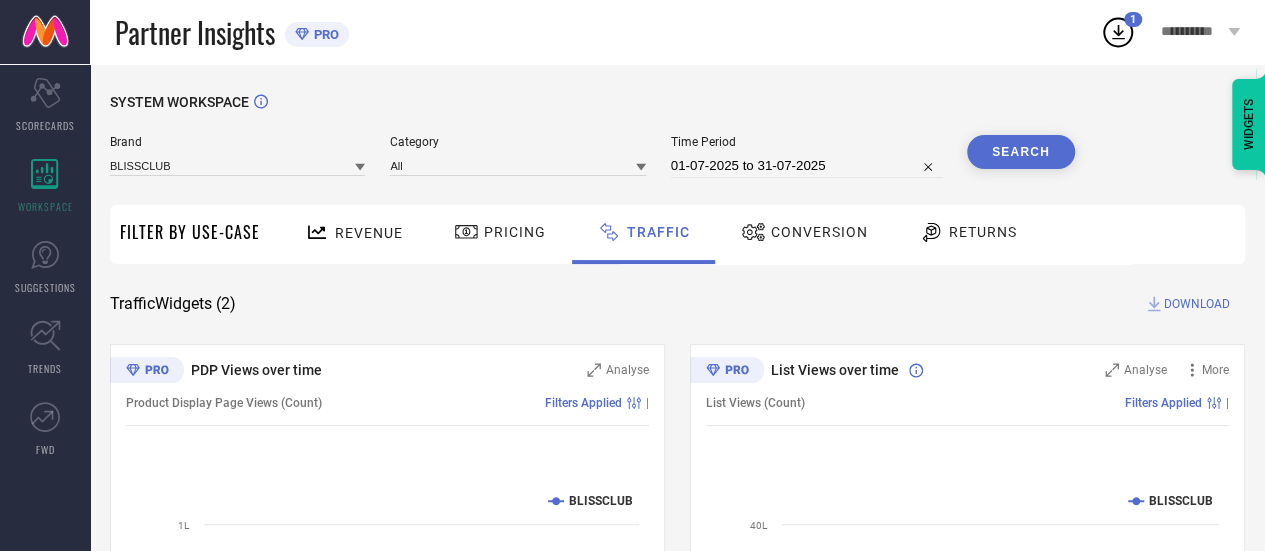 click on "DOWNLOAD" at bounding box center (1197, 304) 